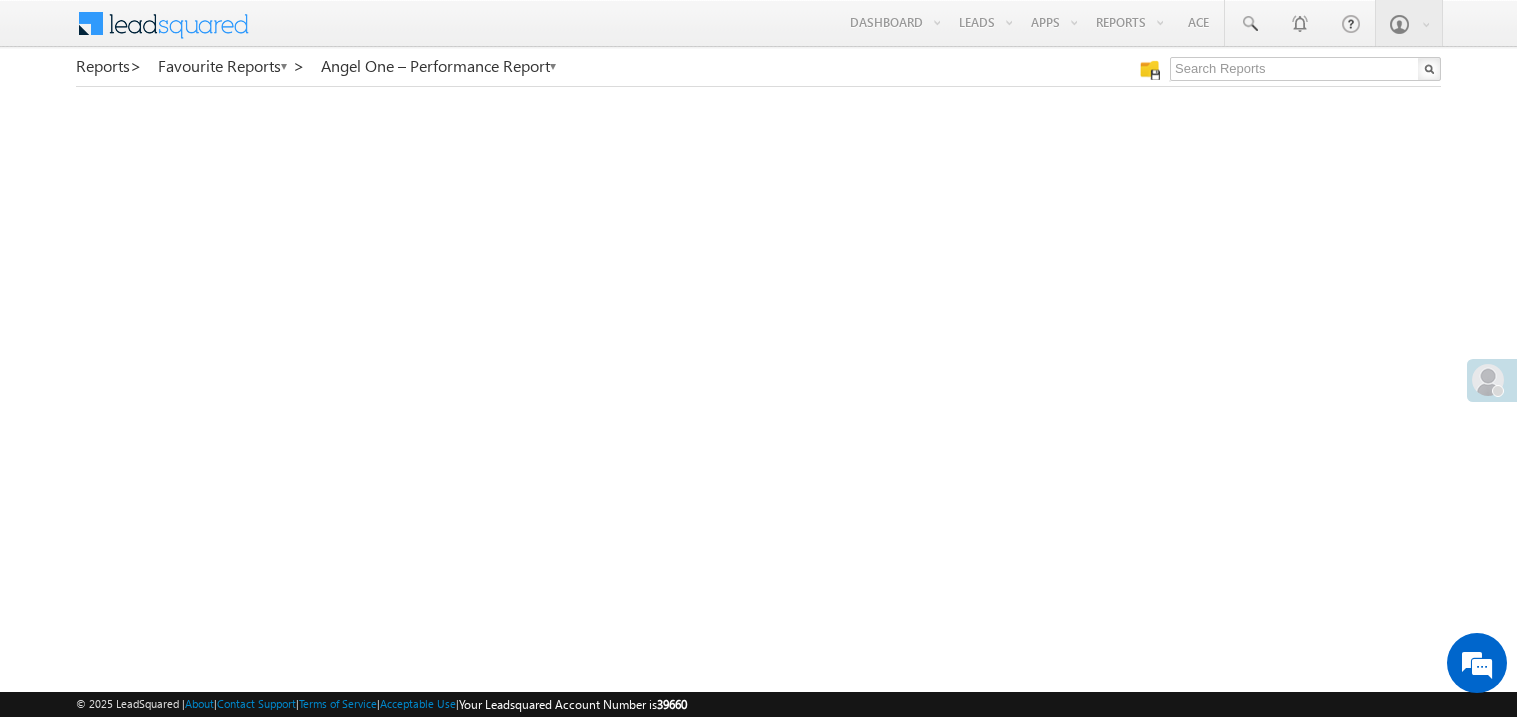 scroll, scrollTop: 0, scrollLeft: 0, axis: both 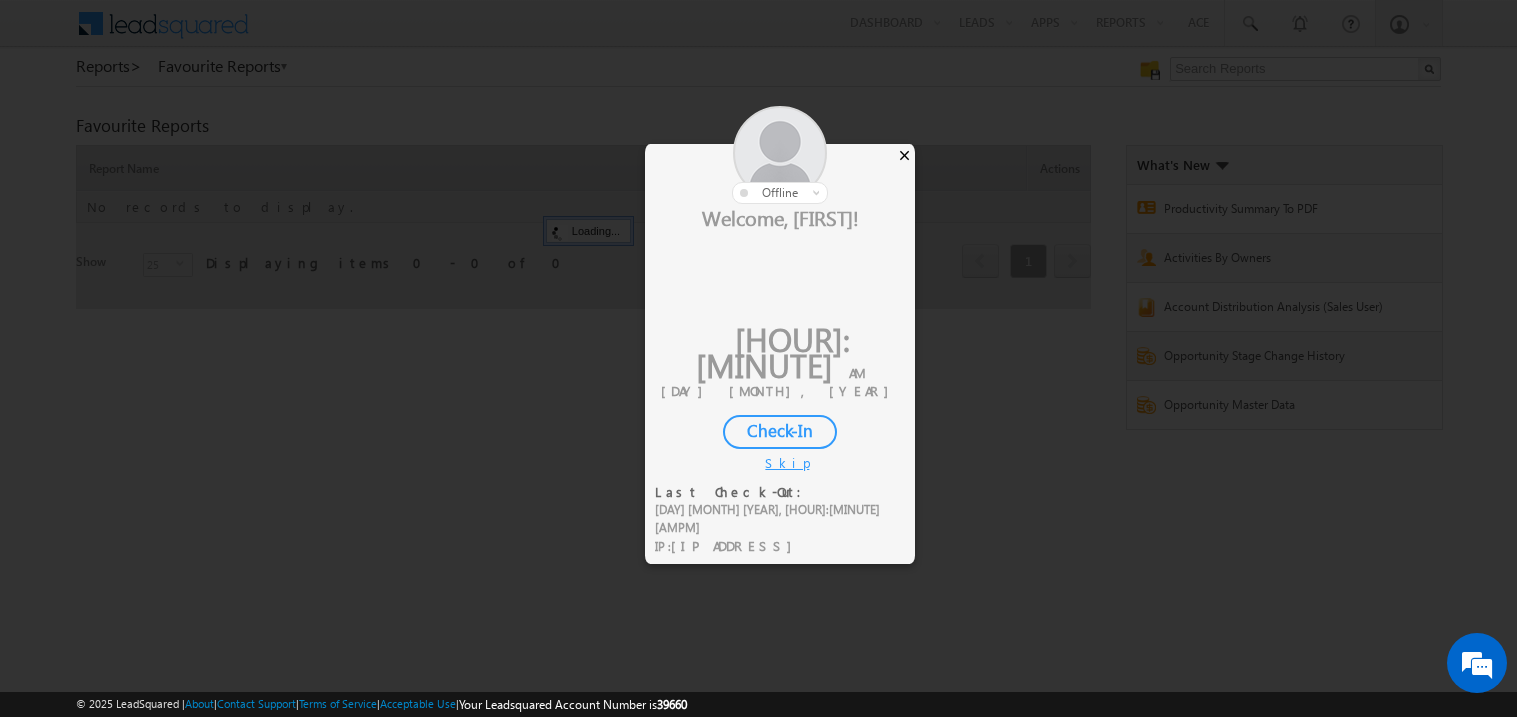 click on "×" at bounding box center (904, 155) 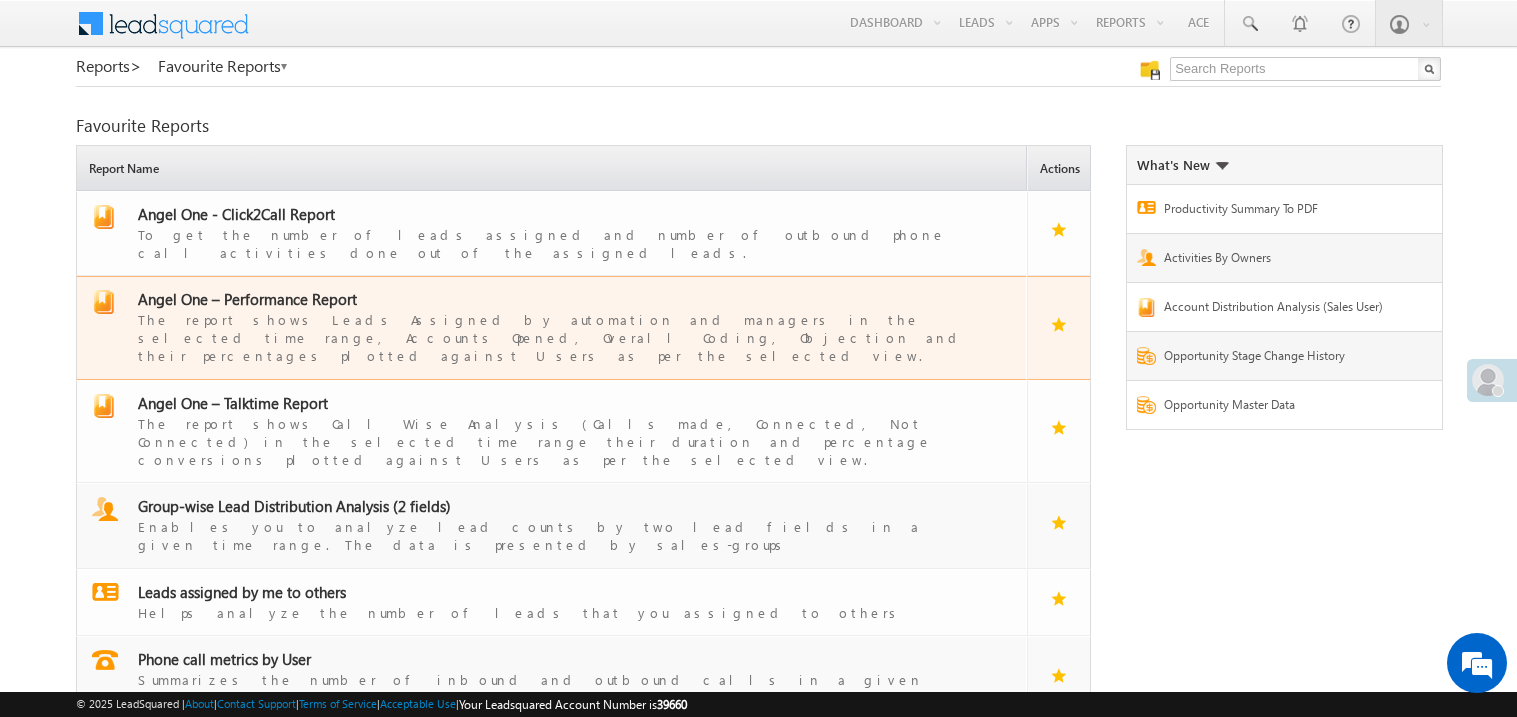 click on "Angel One – Performance Report" at bounding box center (247, 299) 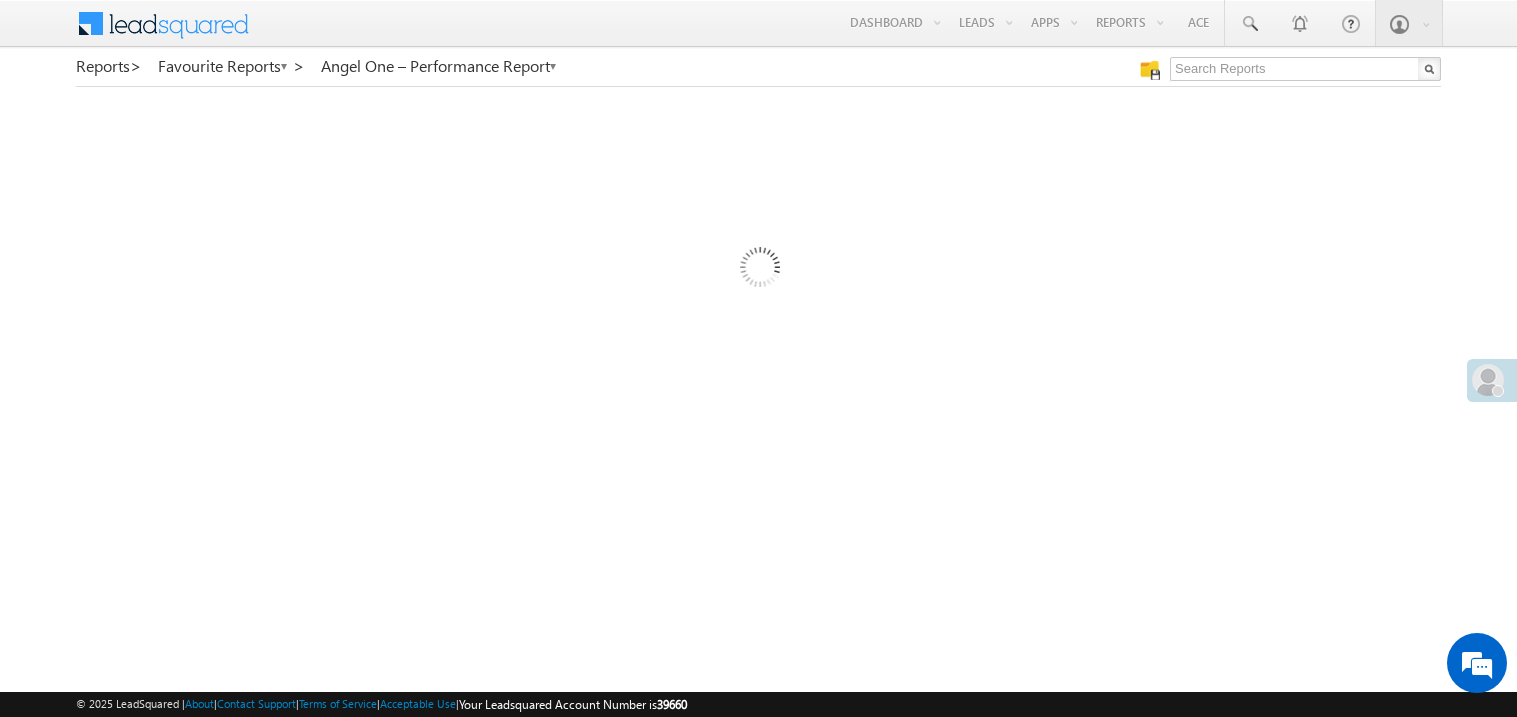scroll, scrollTop: 0, scrollLeft: 0, axis: both 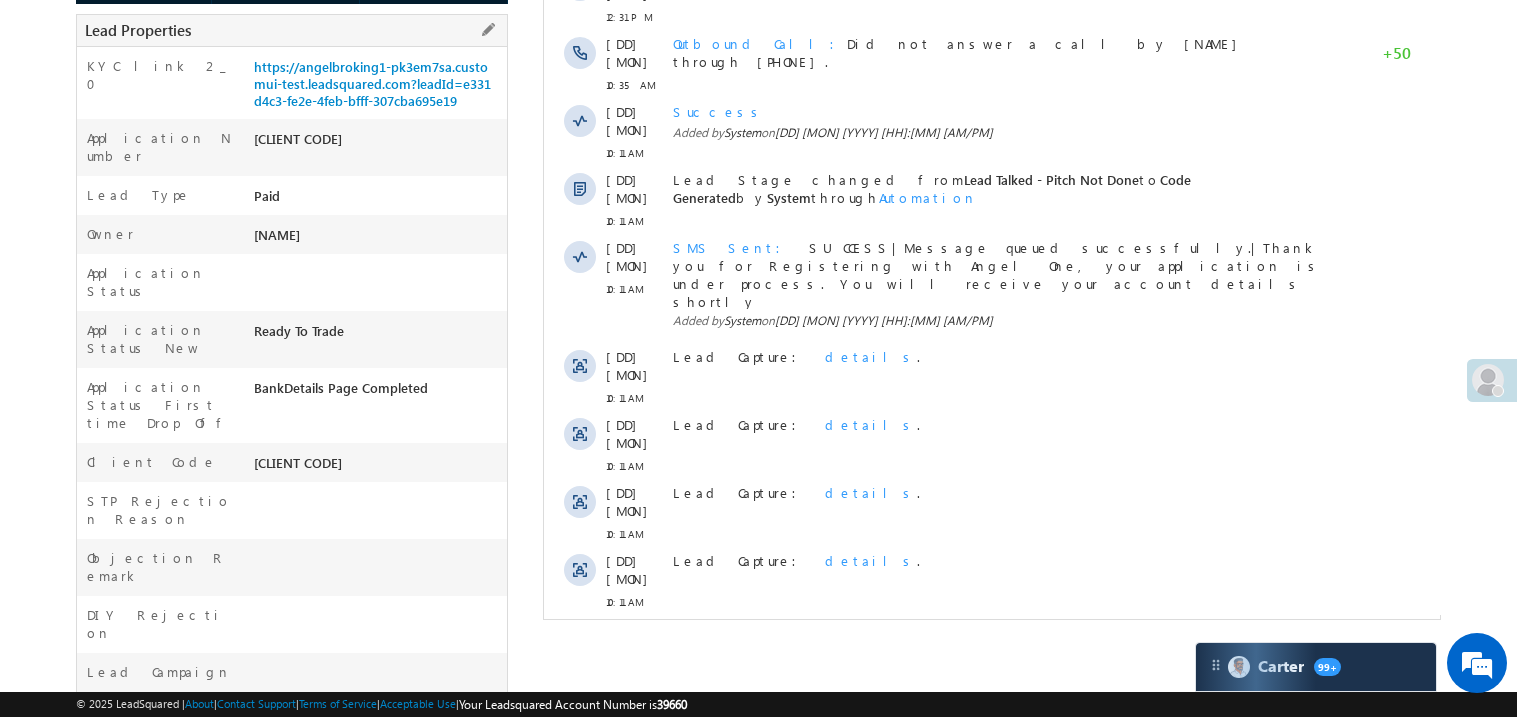 click on "Client Code
AAAQ536707" at bounding box center (292, 462) 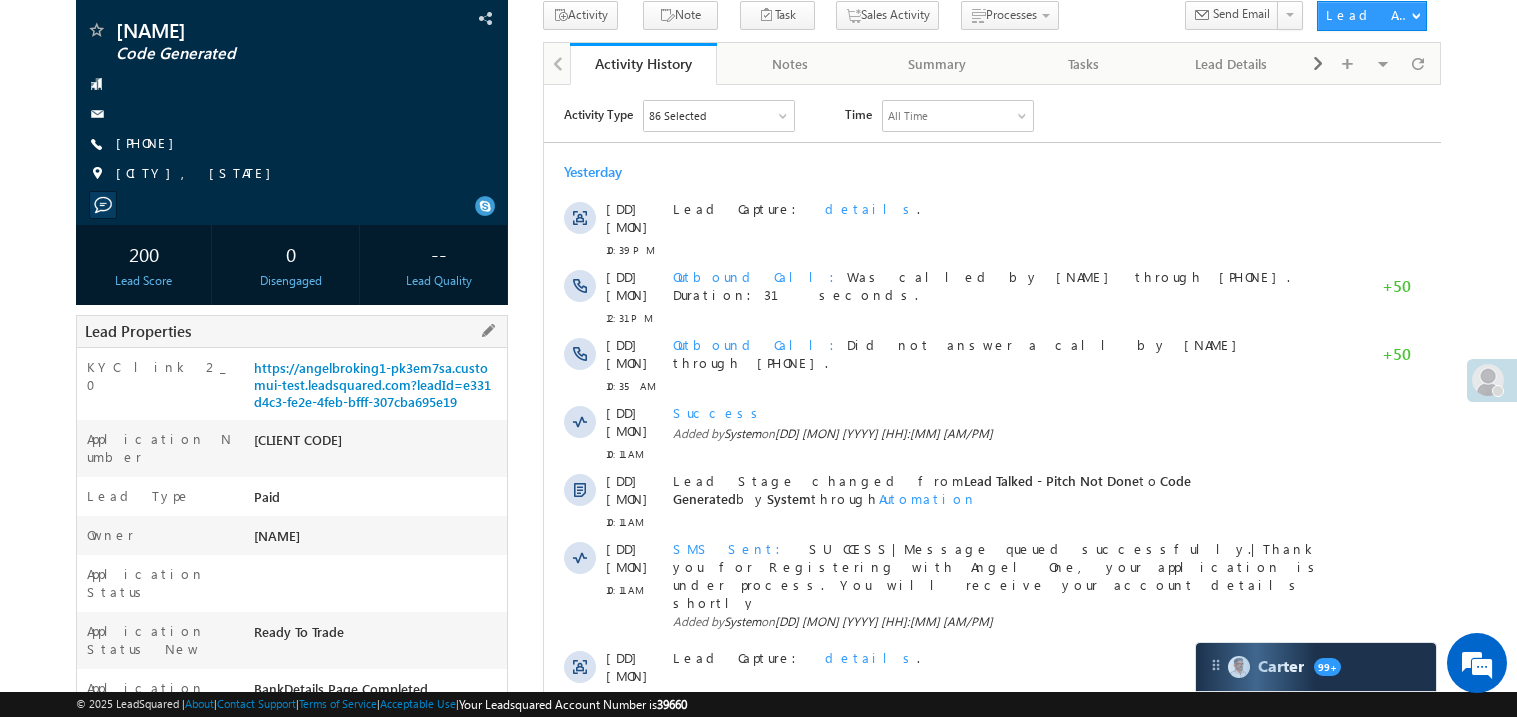 scroll, scrollTop: 0, scrollLeft: 0, axis: both 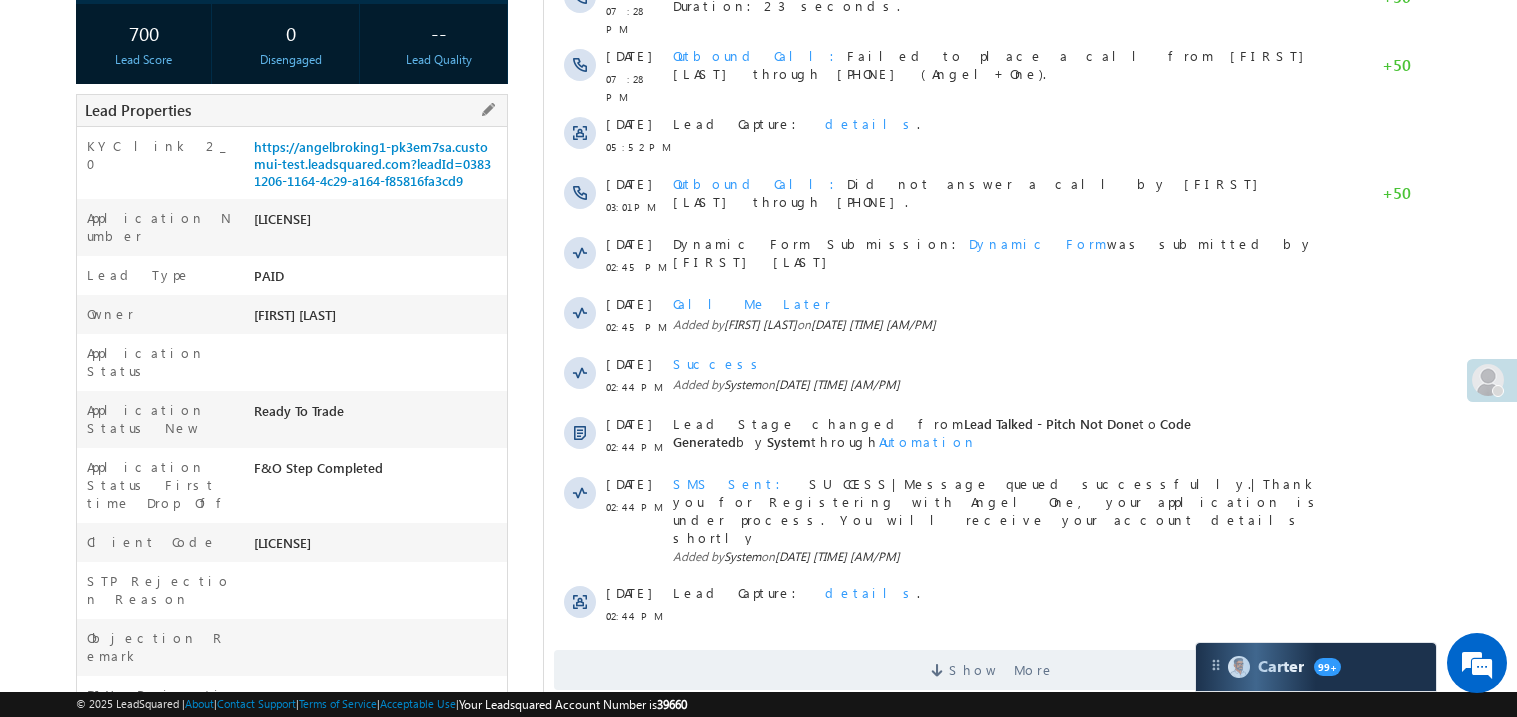 click at bounding box center [378, 358] 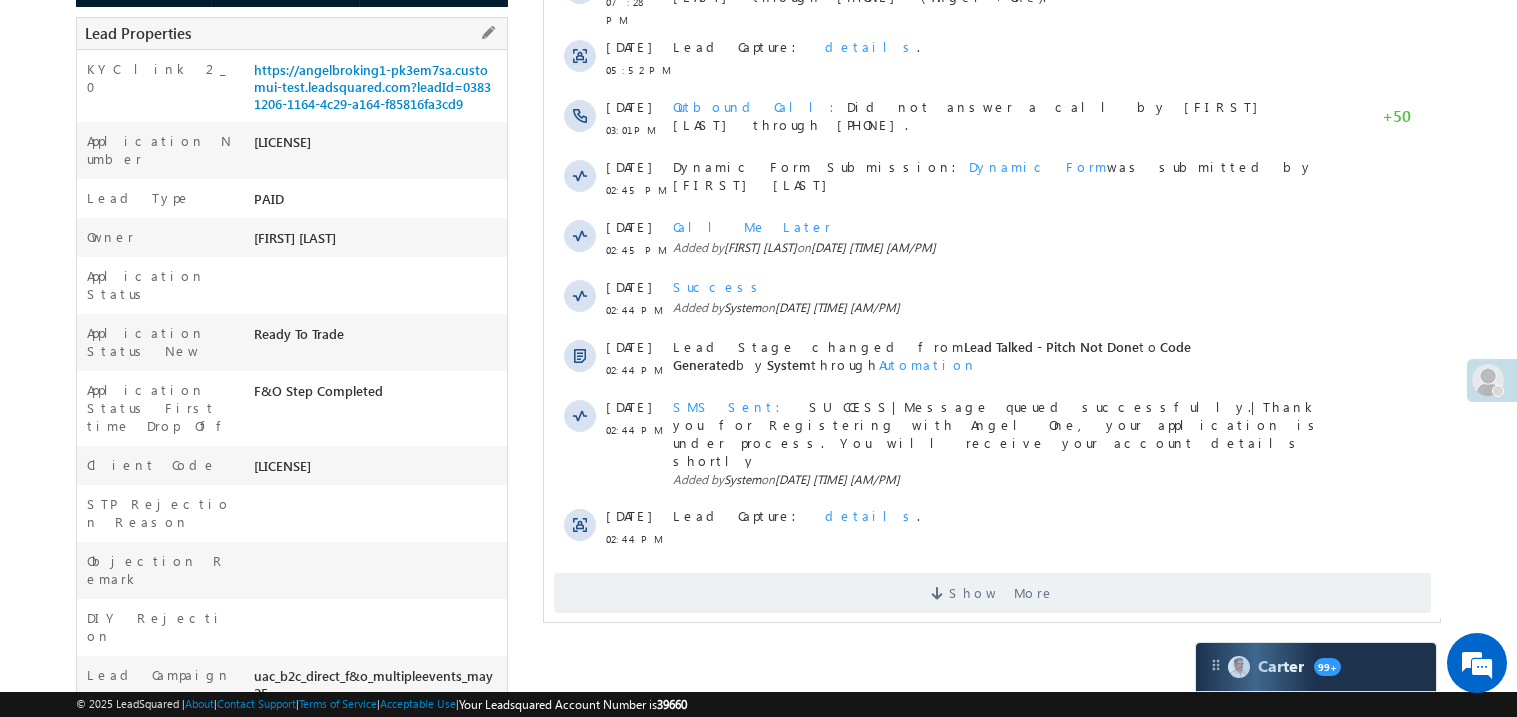 scroll, scrollTop: 479, scrollLeft: 0, axis: vertical 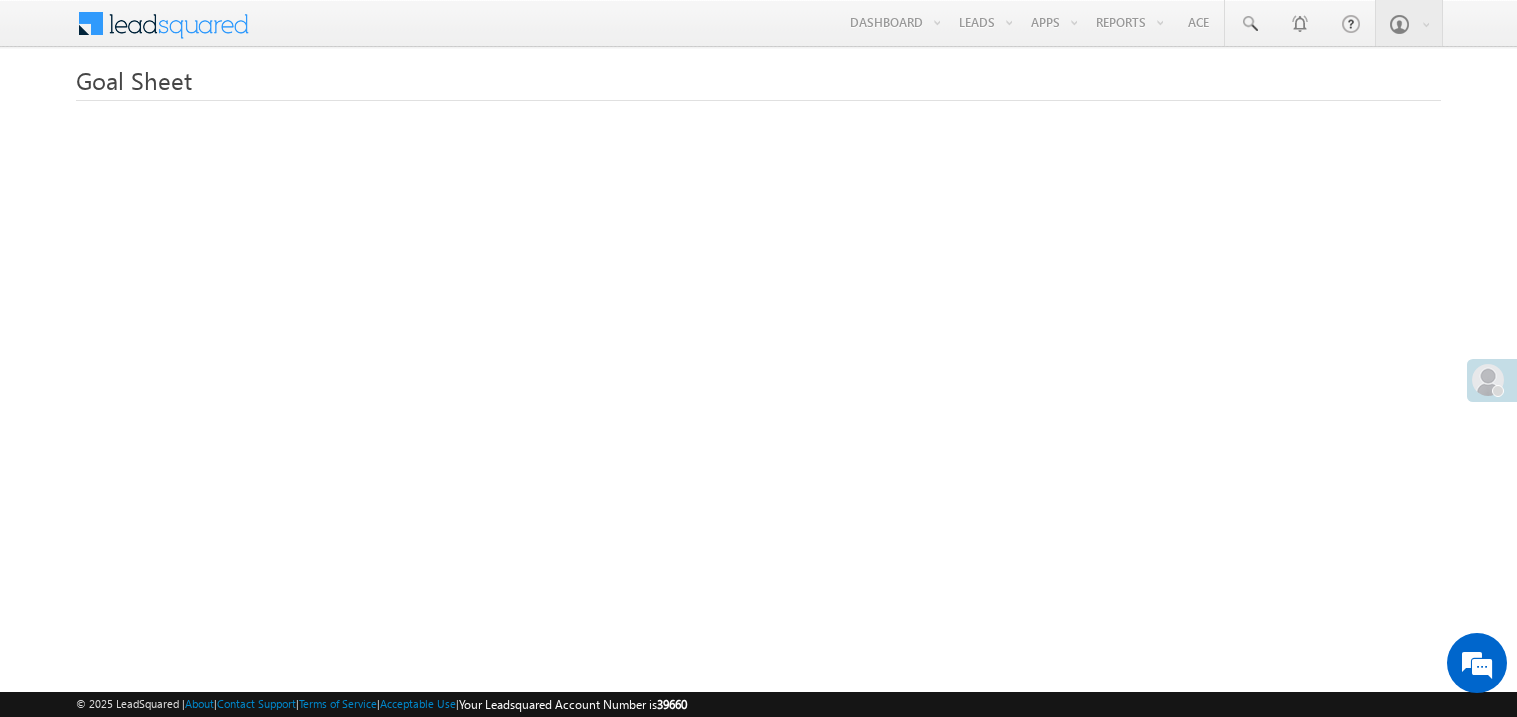 click on "Smart Views" at bounding box center (0, 0) 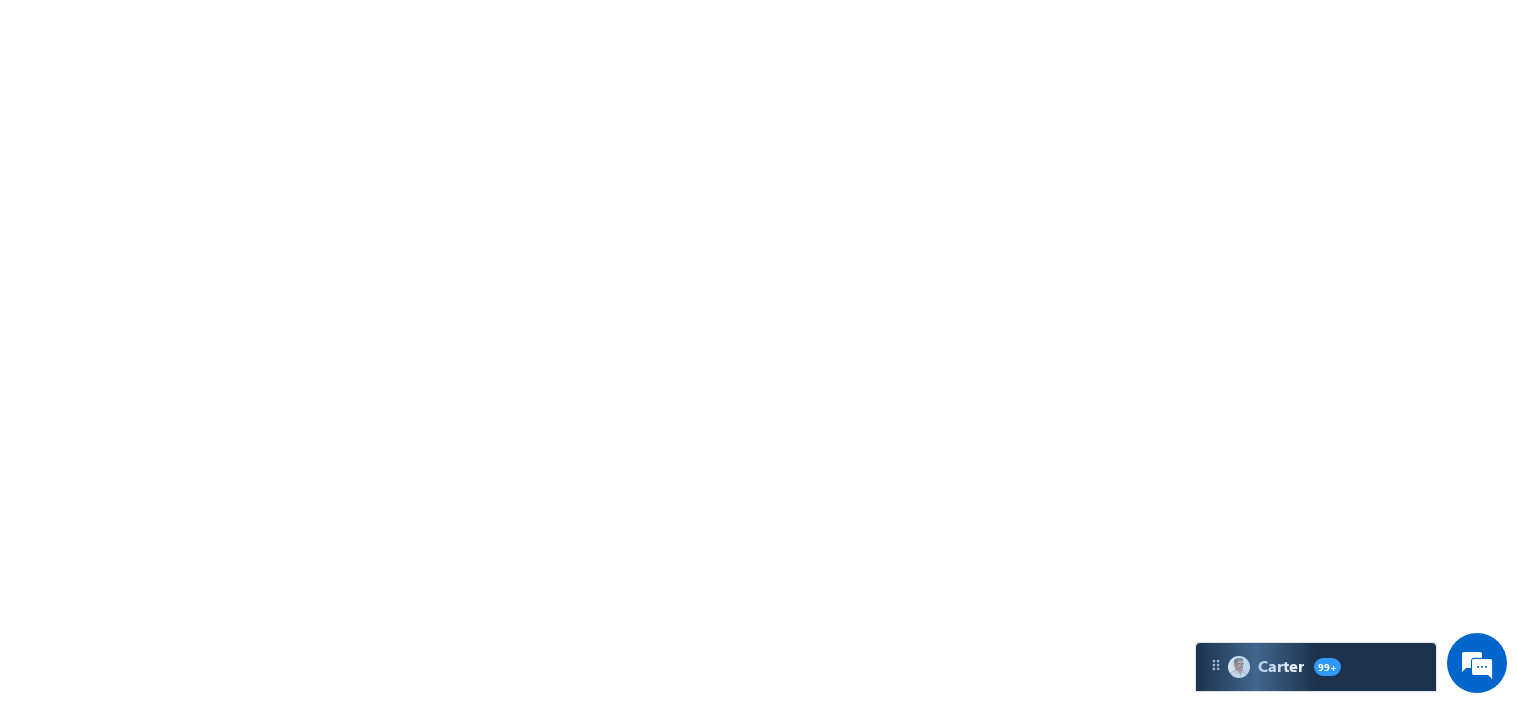 scroll, scrollTop: 0, scrollLeft: 0, axis: both 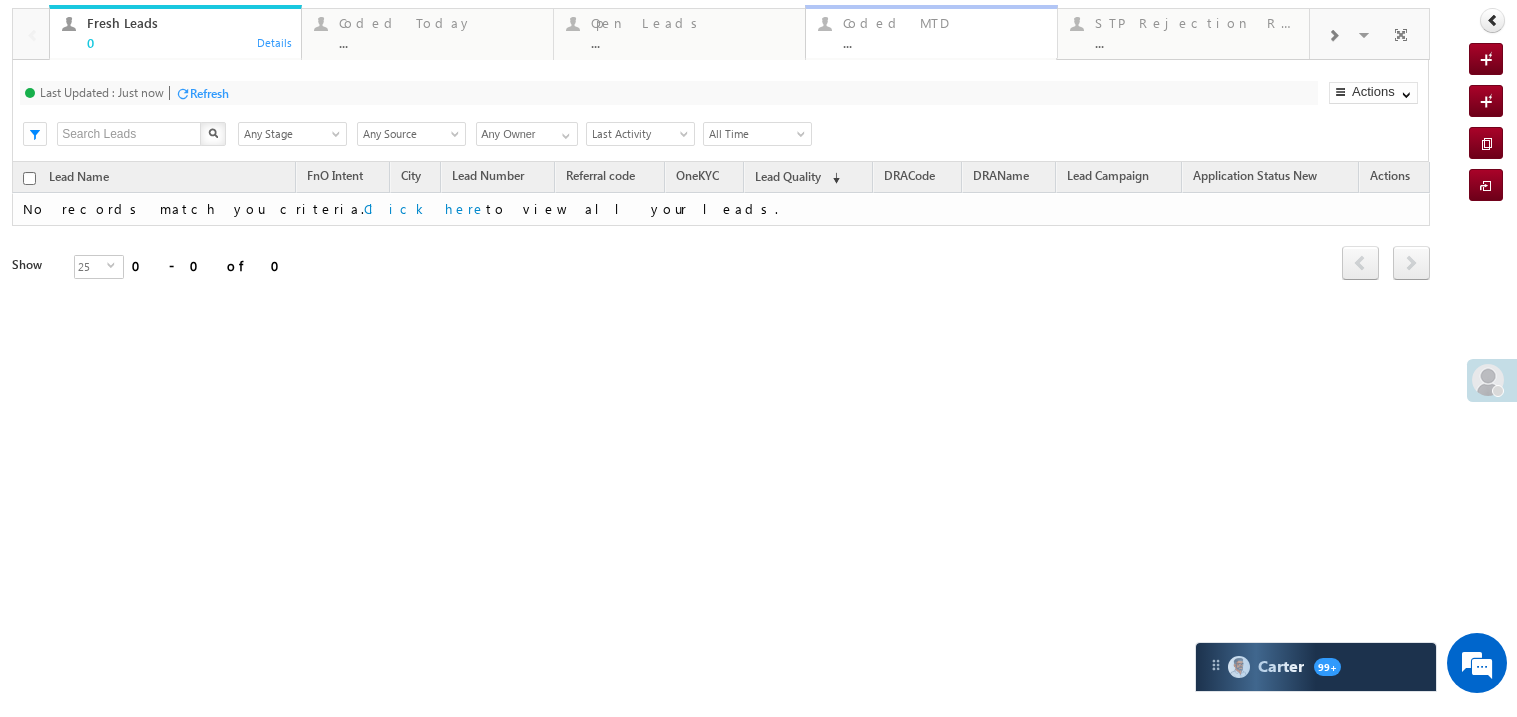 click on "..." at bounding box center [944, 42] 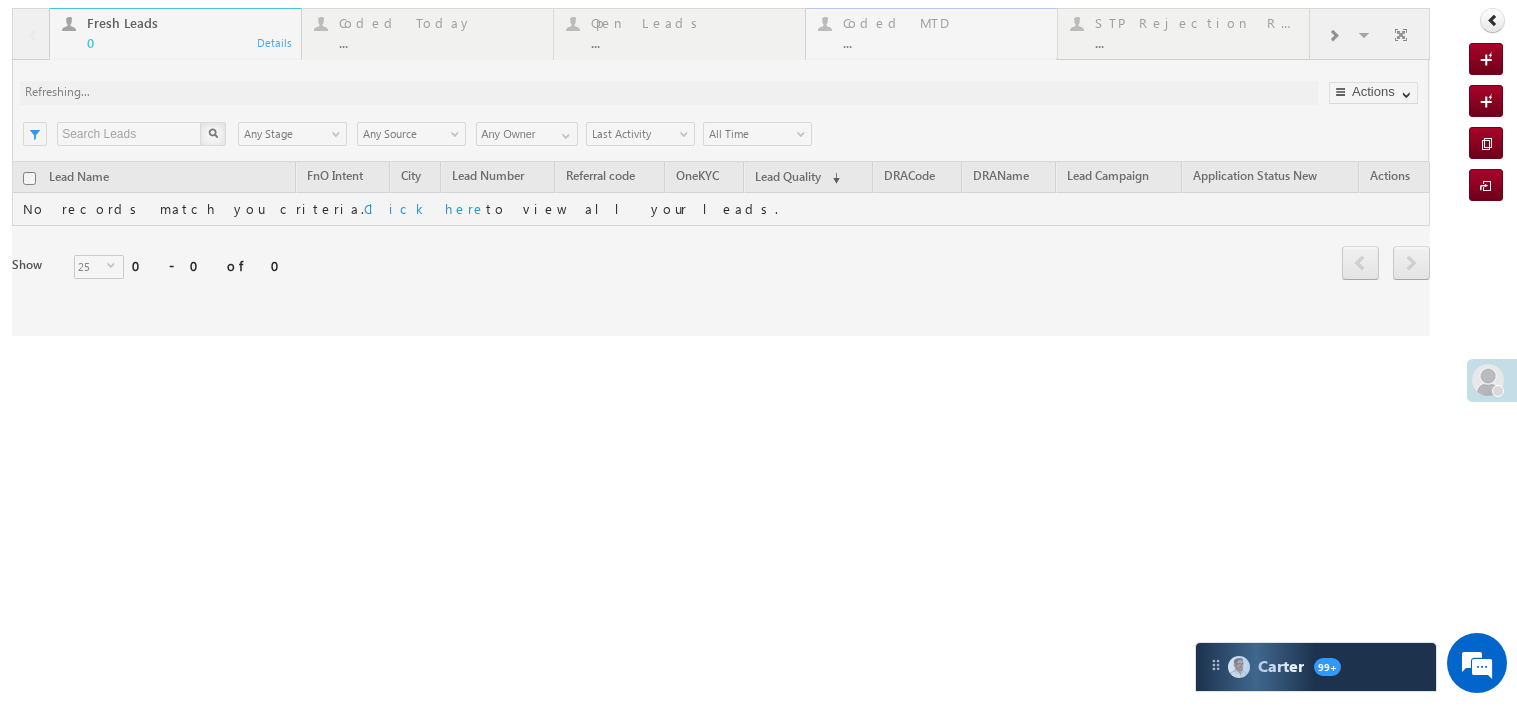 click at bounding box center [721, 172] 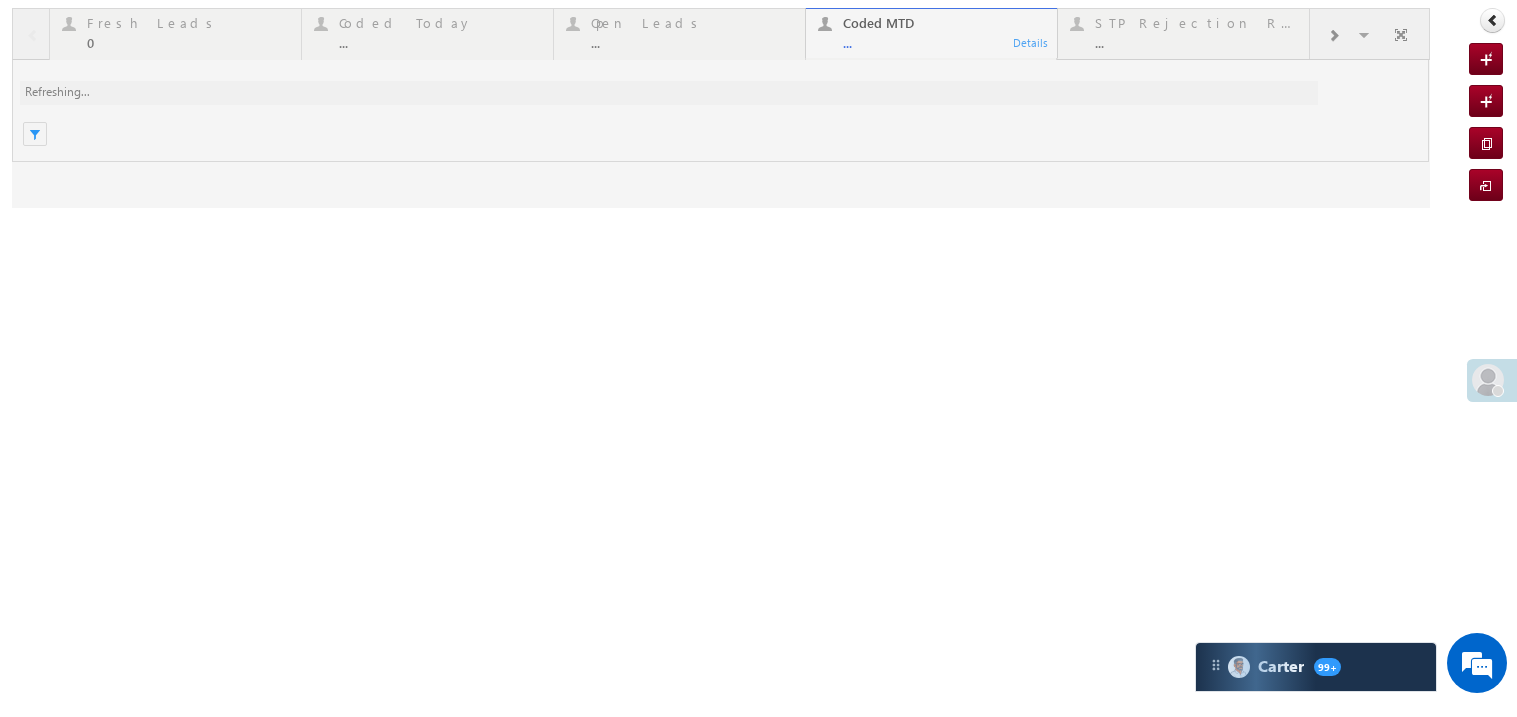 scroll, scrollTop: 0, scrollLeft: 0, axis: both 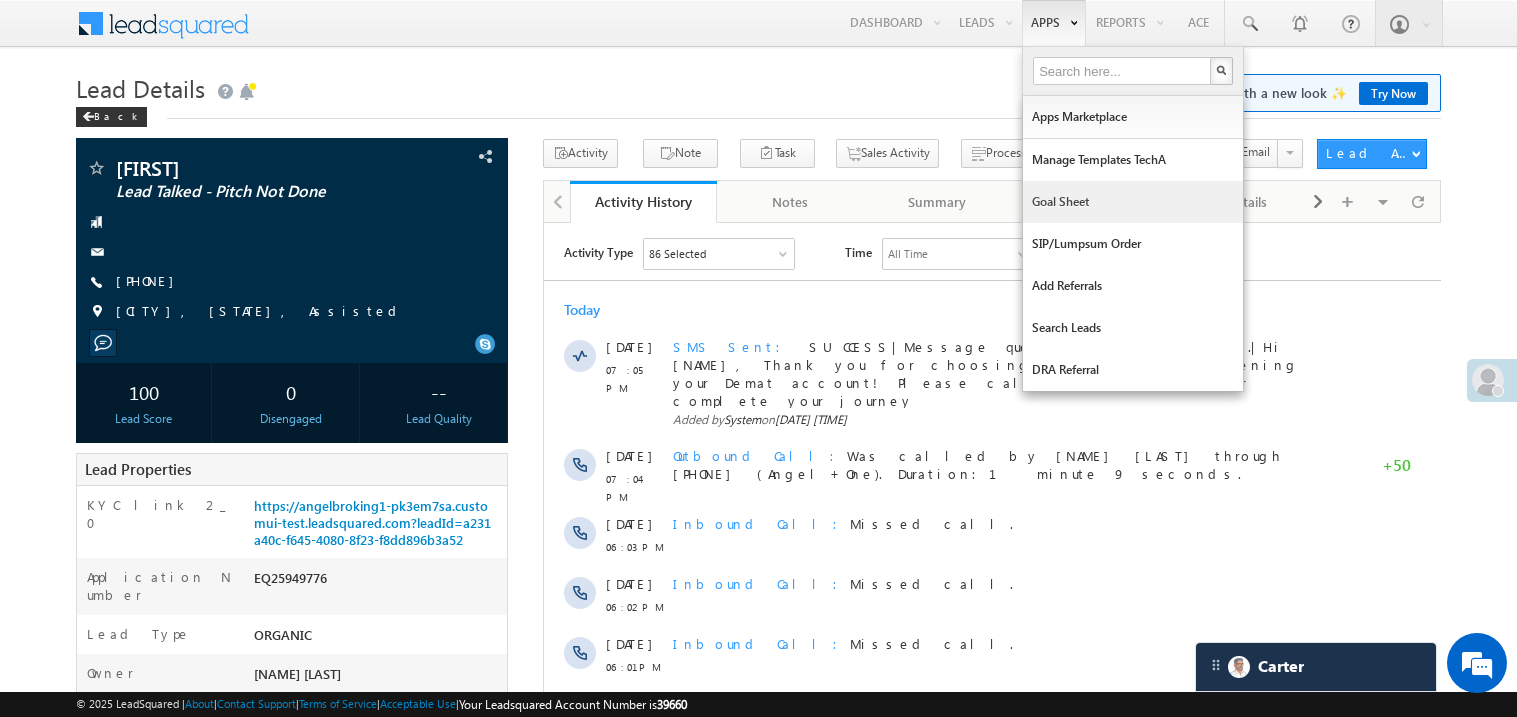 click on "Goal Sheet" at bounding box center [1133, 202] 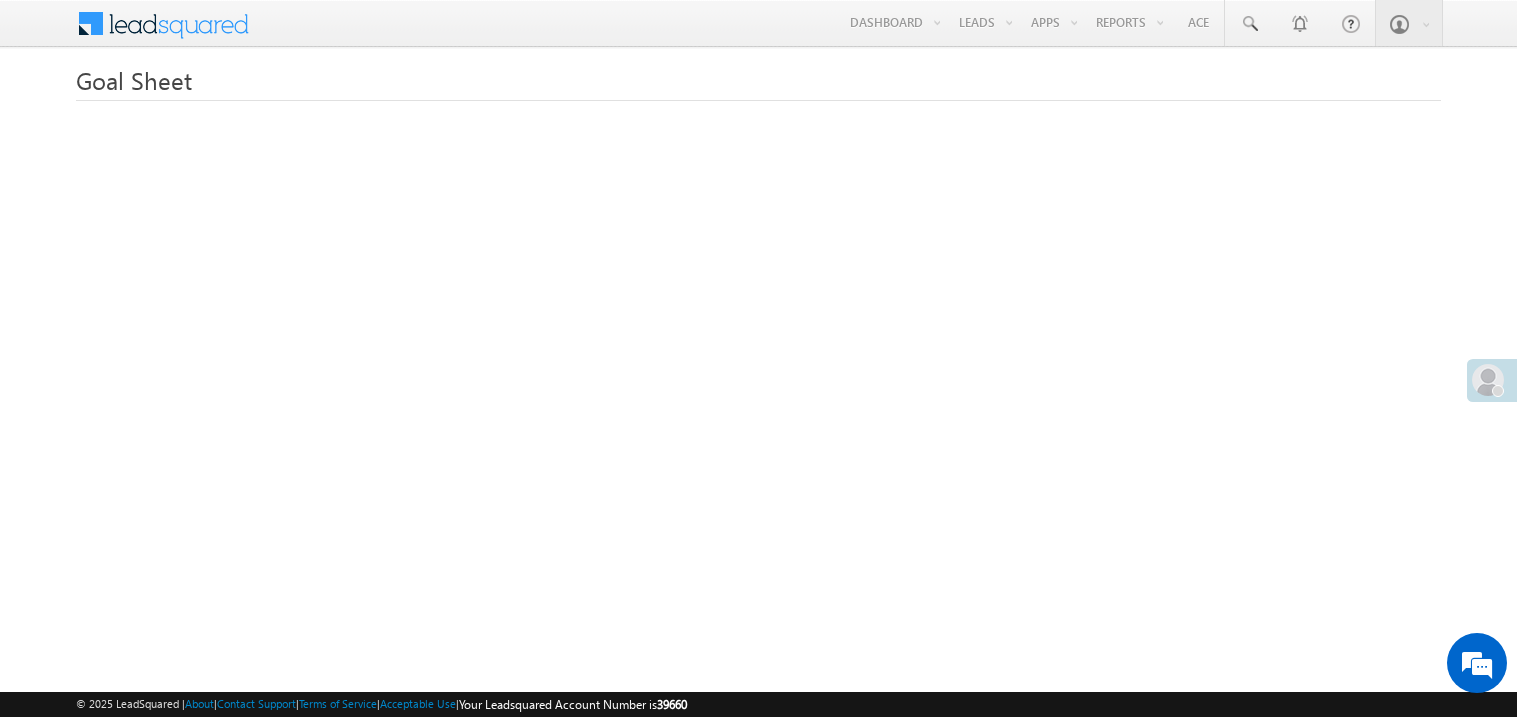 scroll, scrollTop: 0, scrollLeft: 0, axis: both 